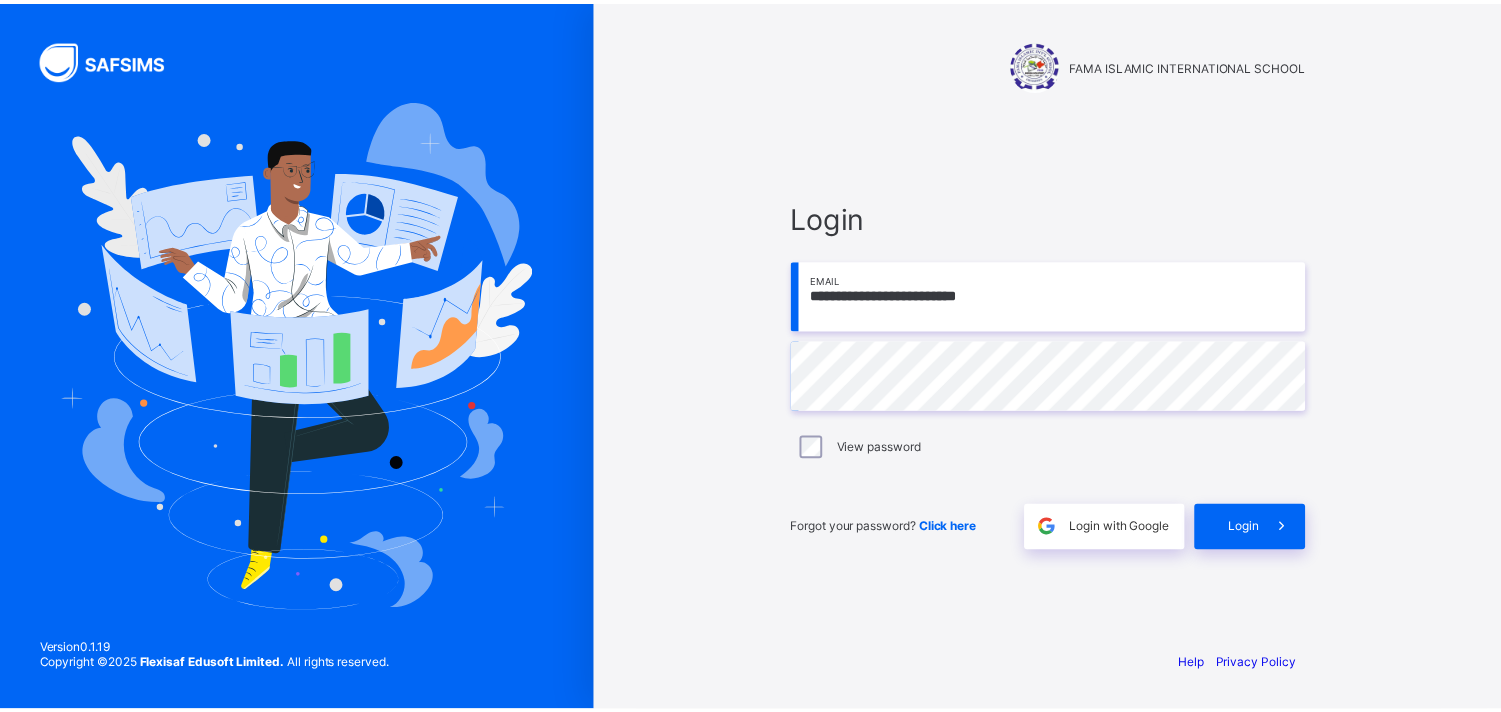 scroll, scrollTop: 0, scrollLeft: 0, axis: both 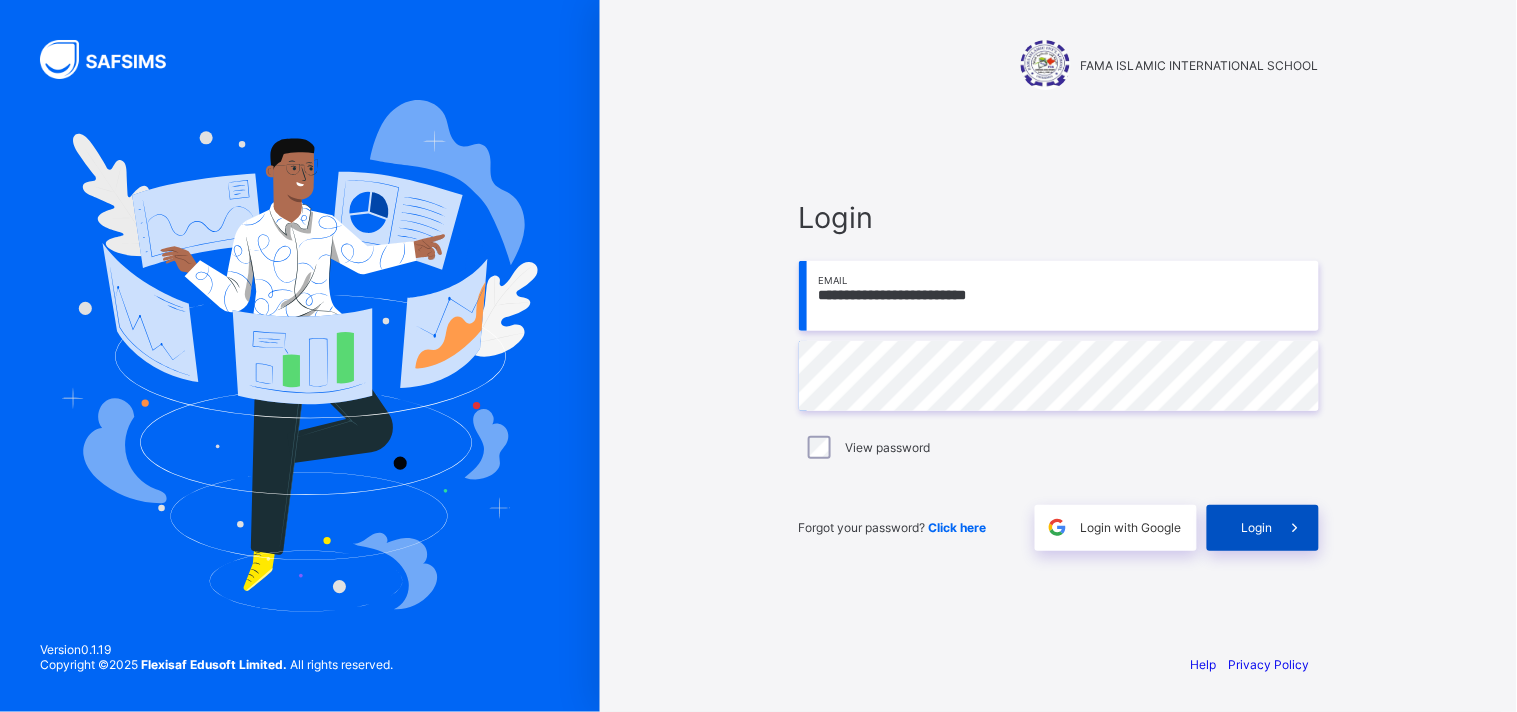 click on "Login" at bounding box center [1257, 527] 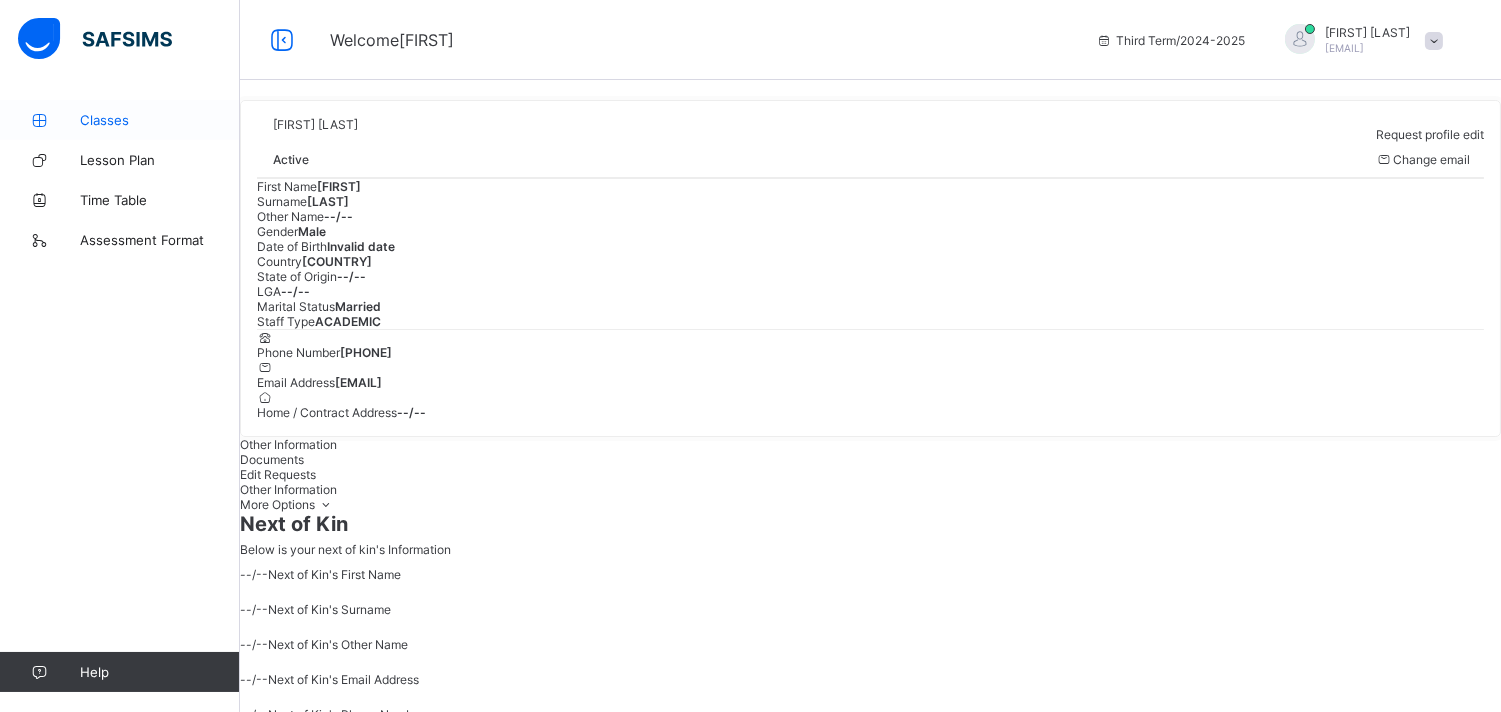 click at bounding box center (40, 120) 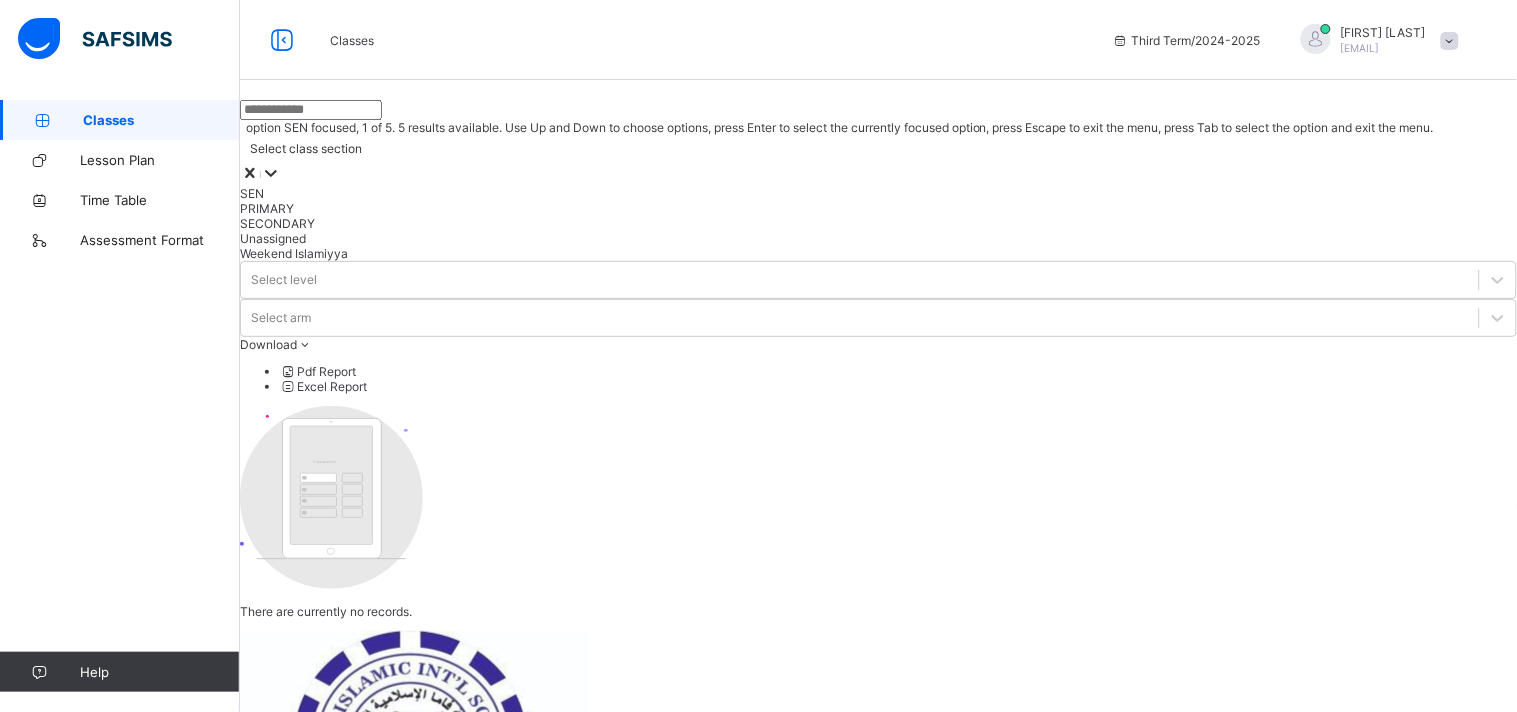 click at bounding box center [271, 173] 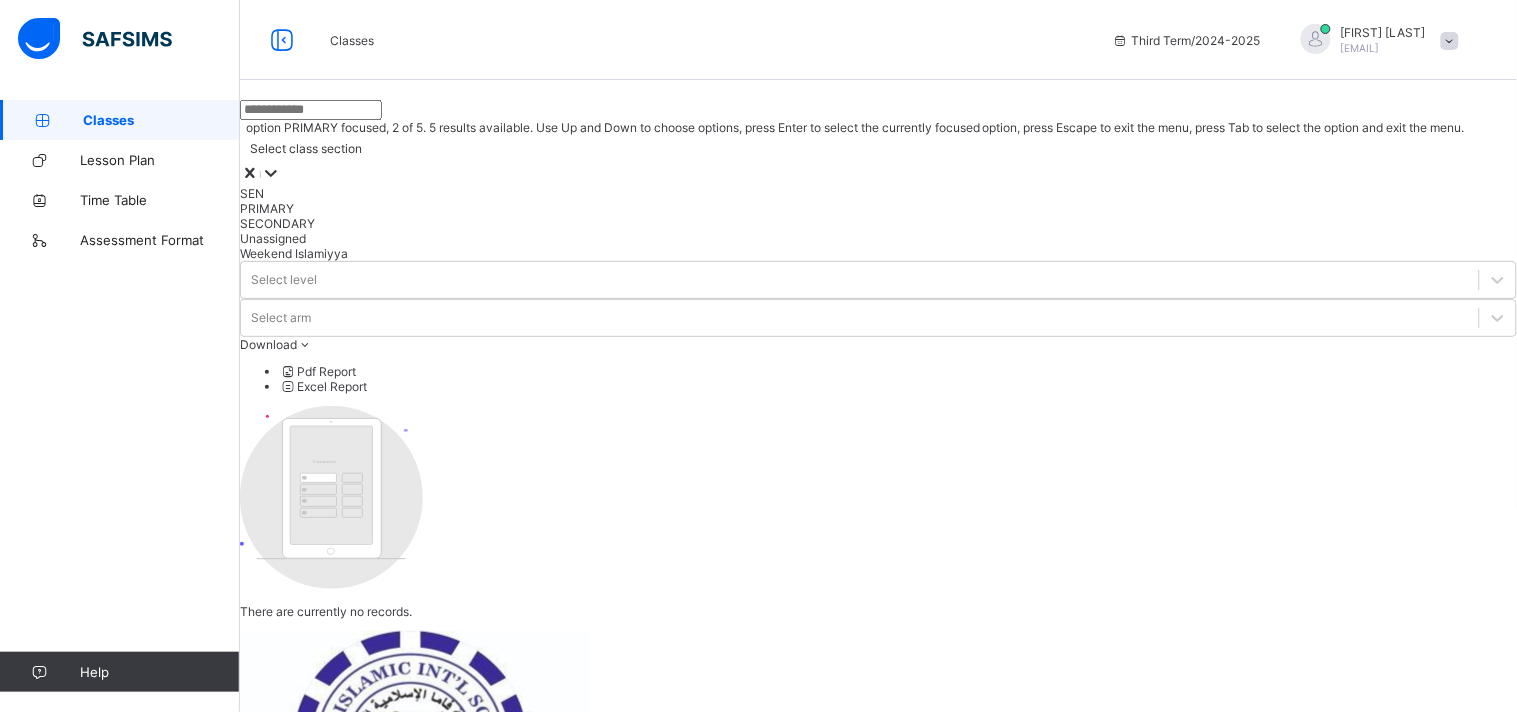 click on "PRIMARY" at bounding box center (878, 208) 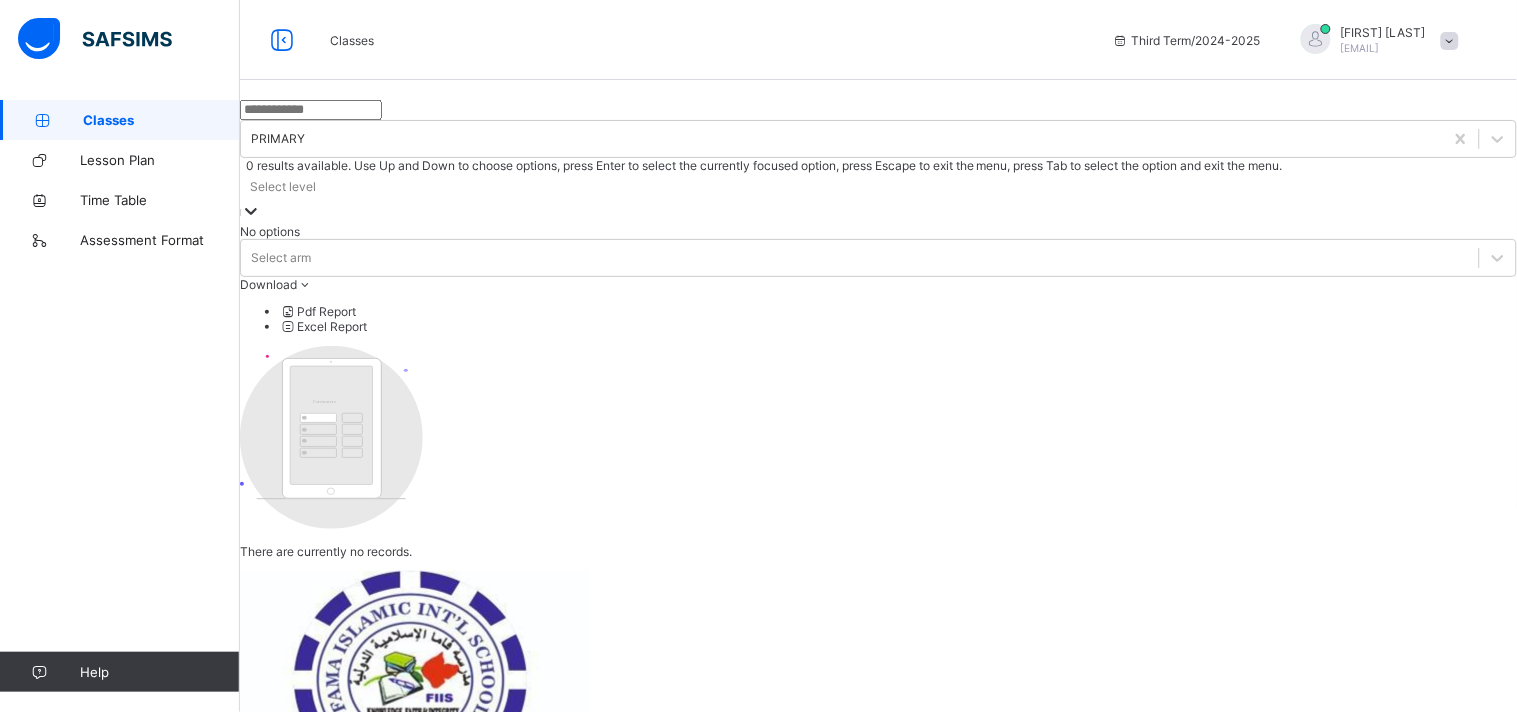 click at bounding box center (251, 211) 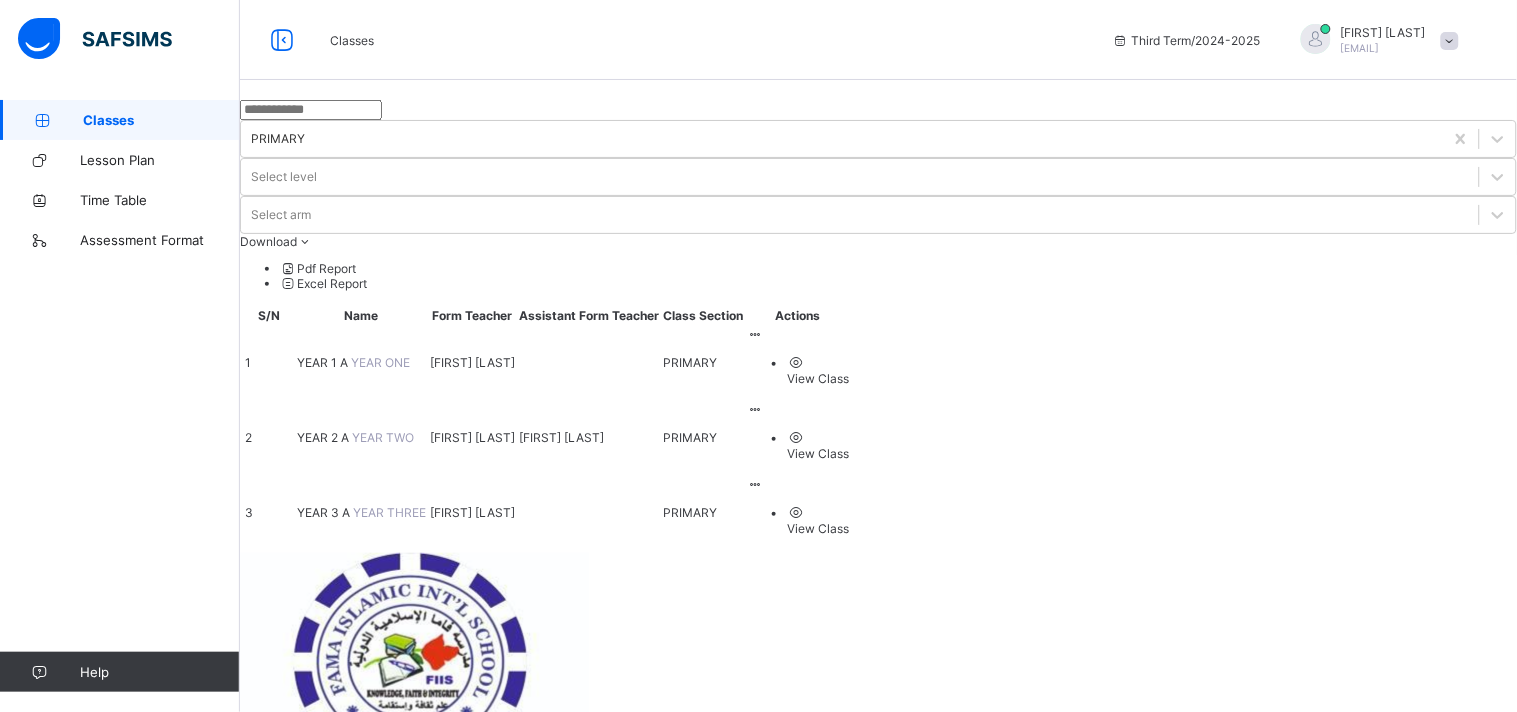 click on "PRIMARY" at bounding box center (703, 362) 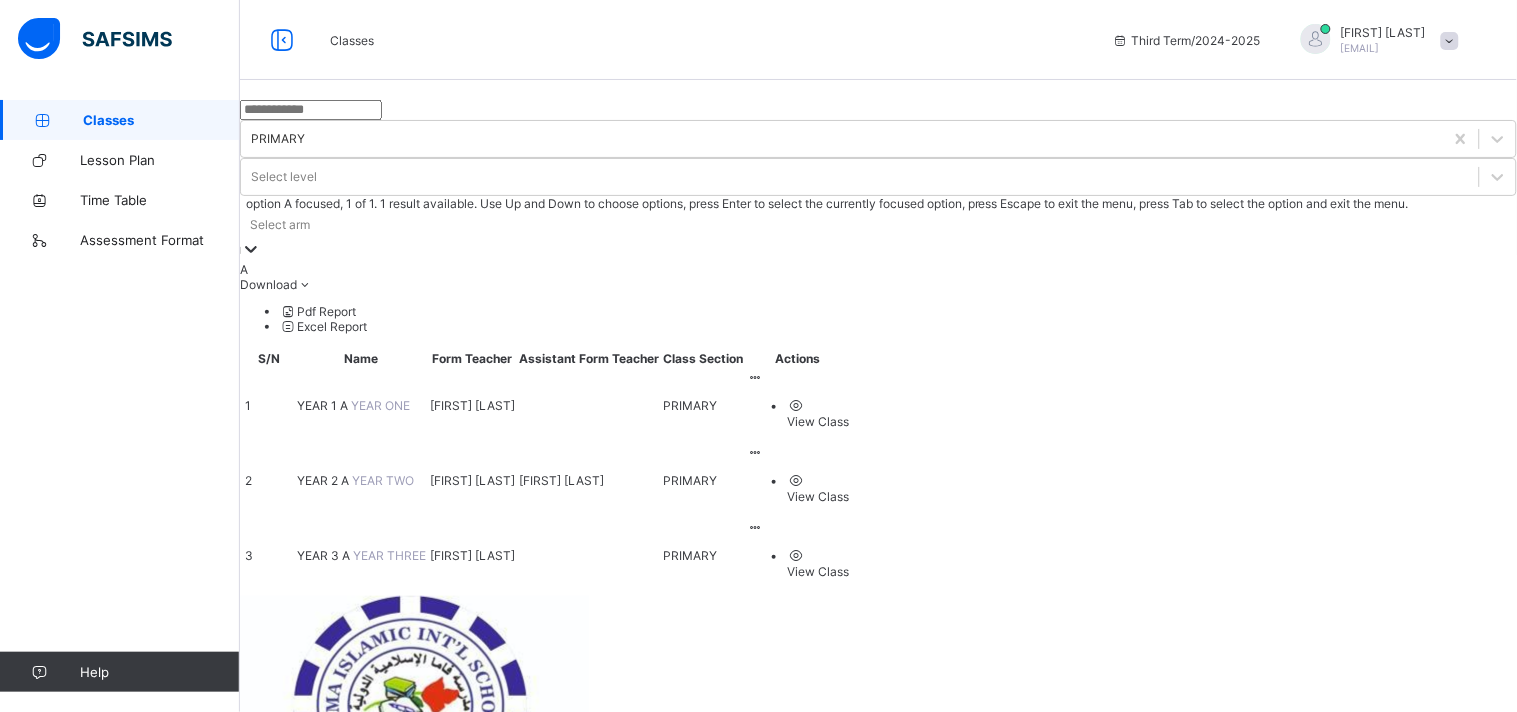 click at bounding box center [251, 249] 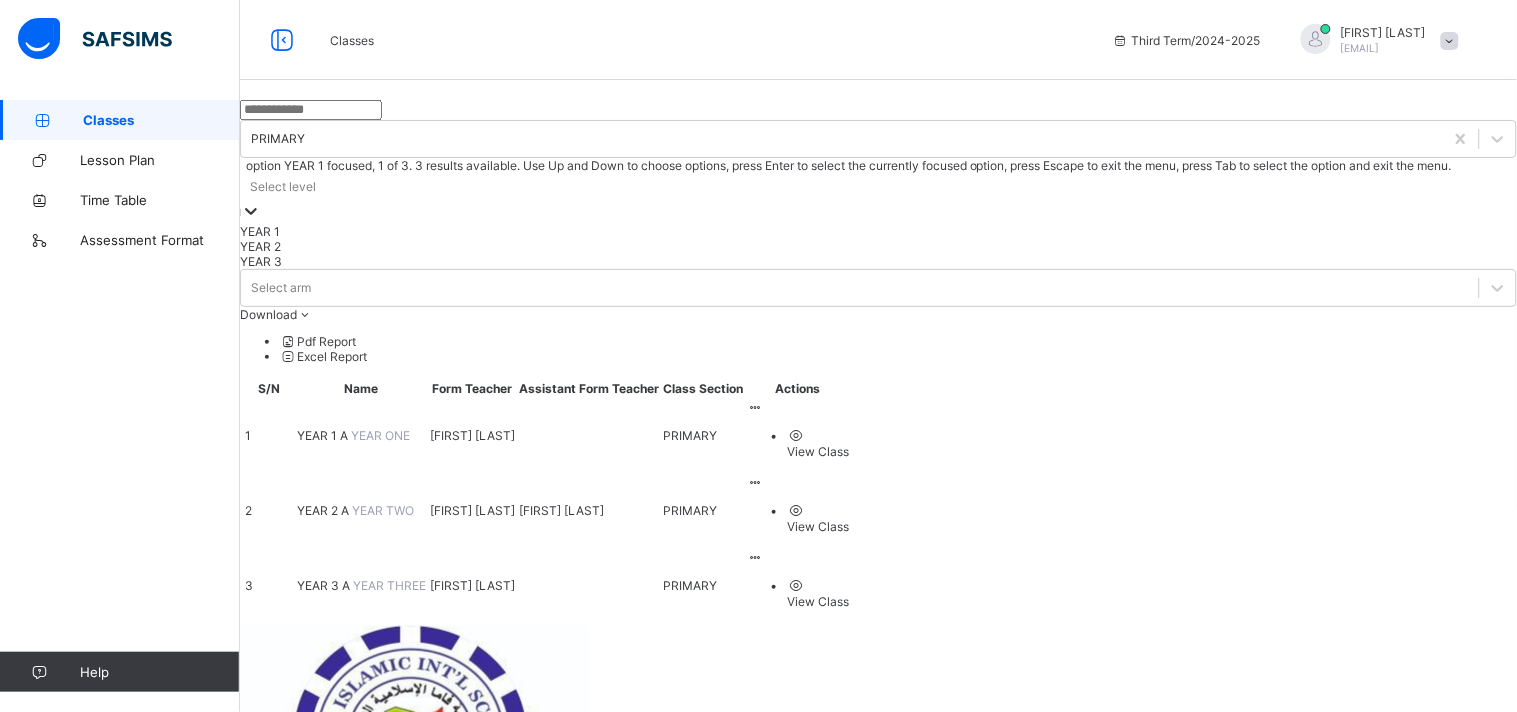 click at bounding box center (251, 212) 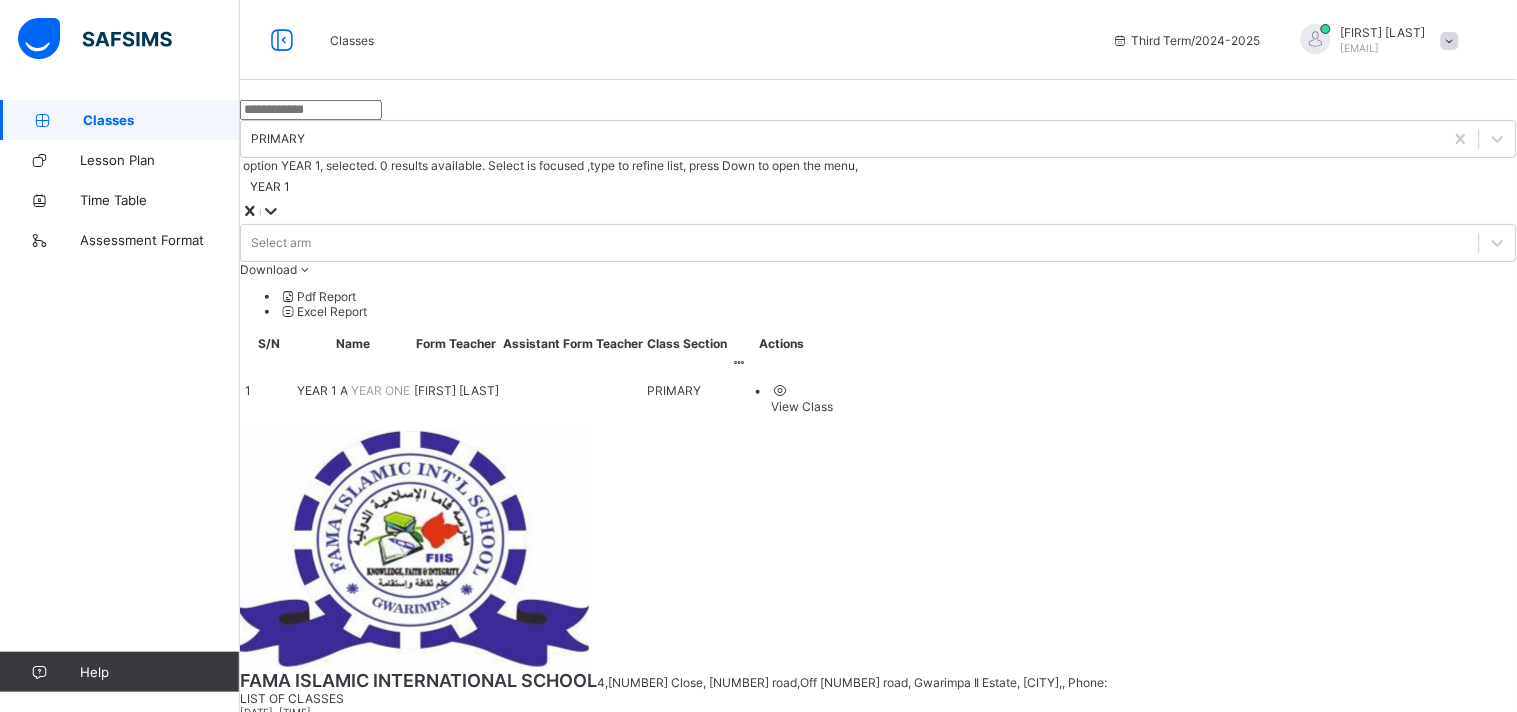 click on "[FIRST] [LAST]" at bounding box center [456, 390] 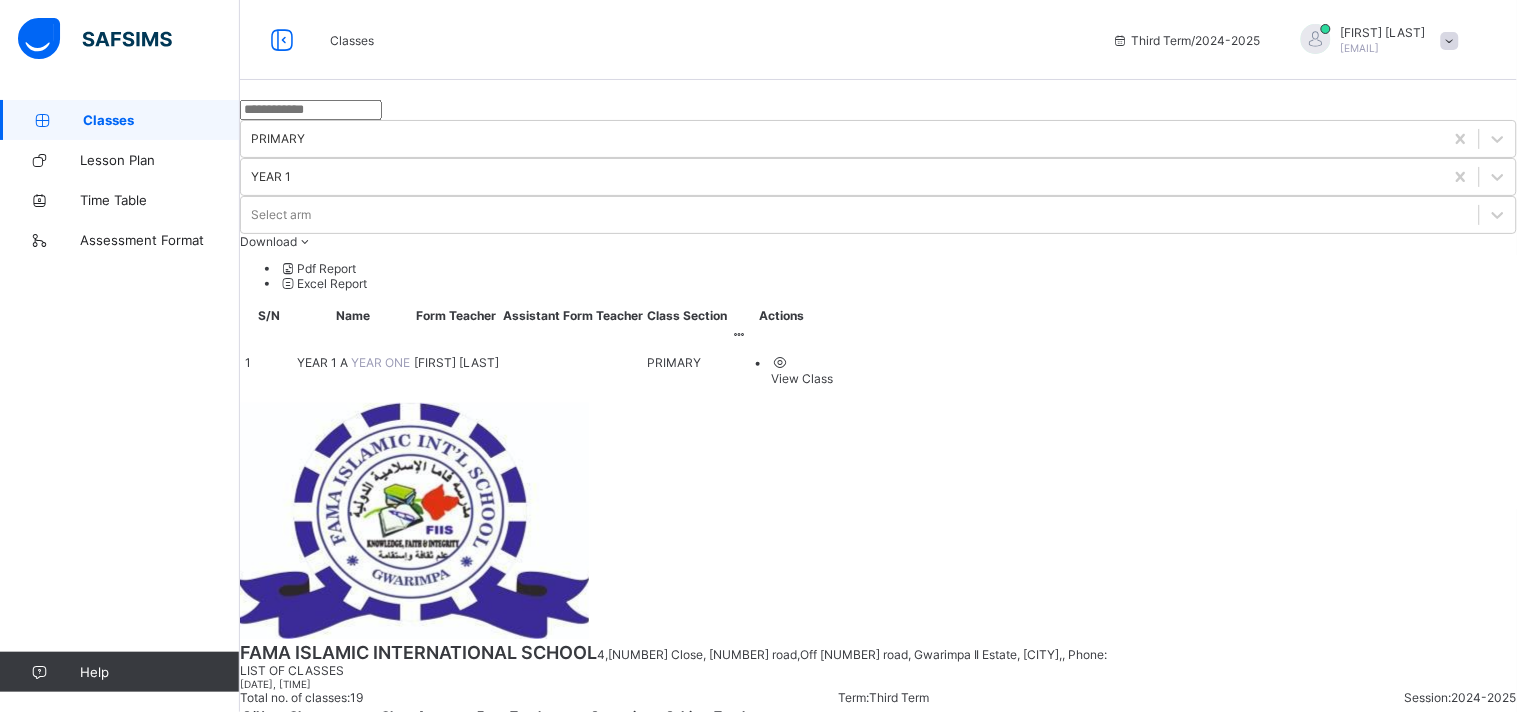click on "[FIRST] [LAST]" at bounding box center [456, 362] 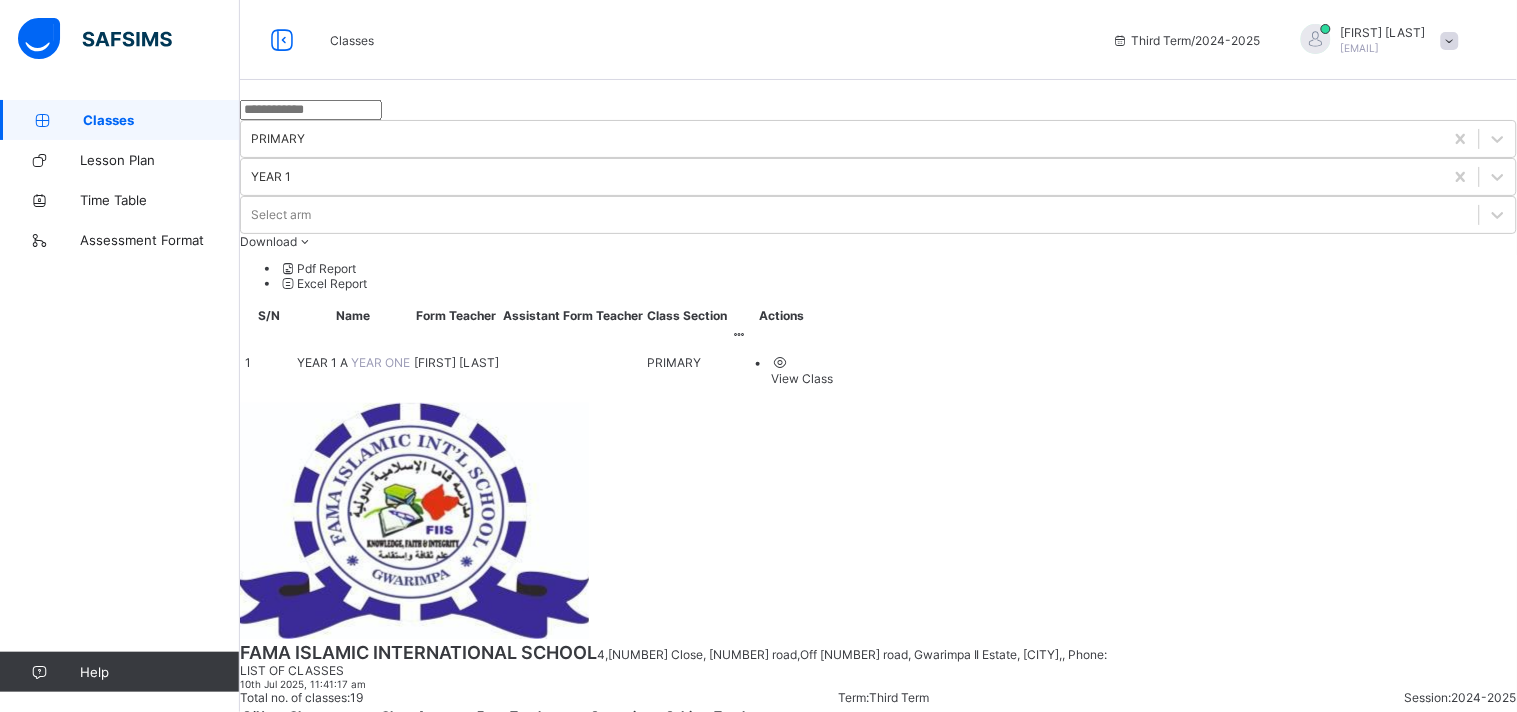 click on "Classes" at bounding box center [161, 120] 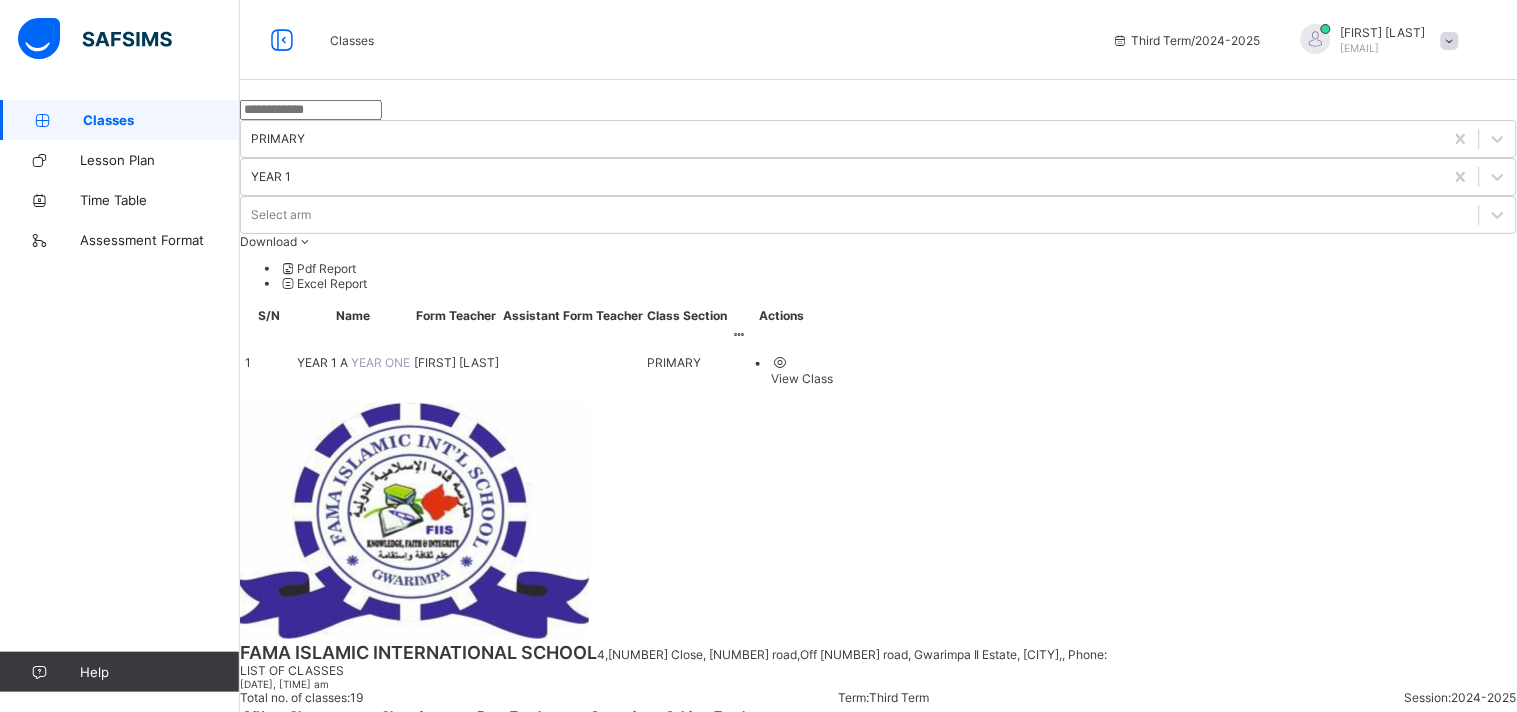 click on "Classes" at bounding box center [161, 120] 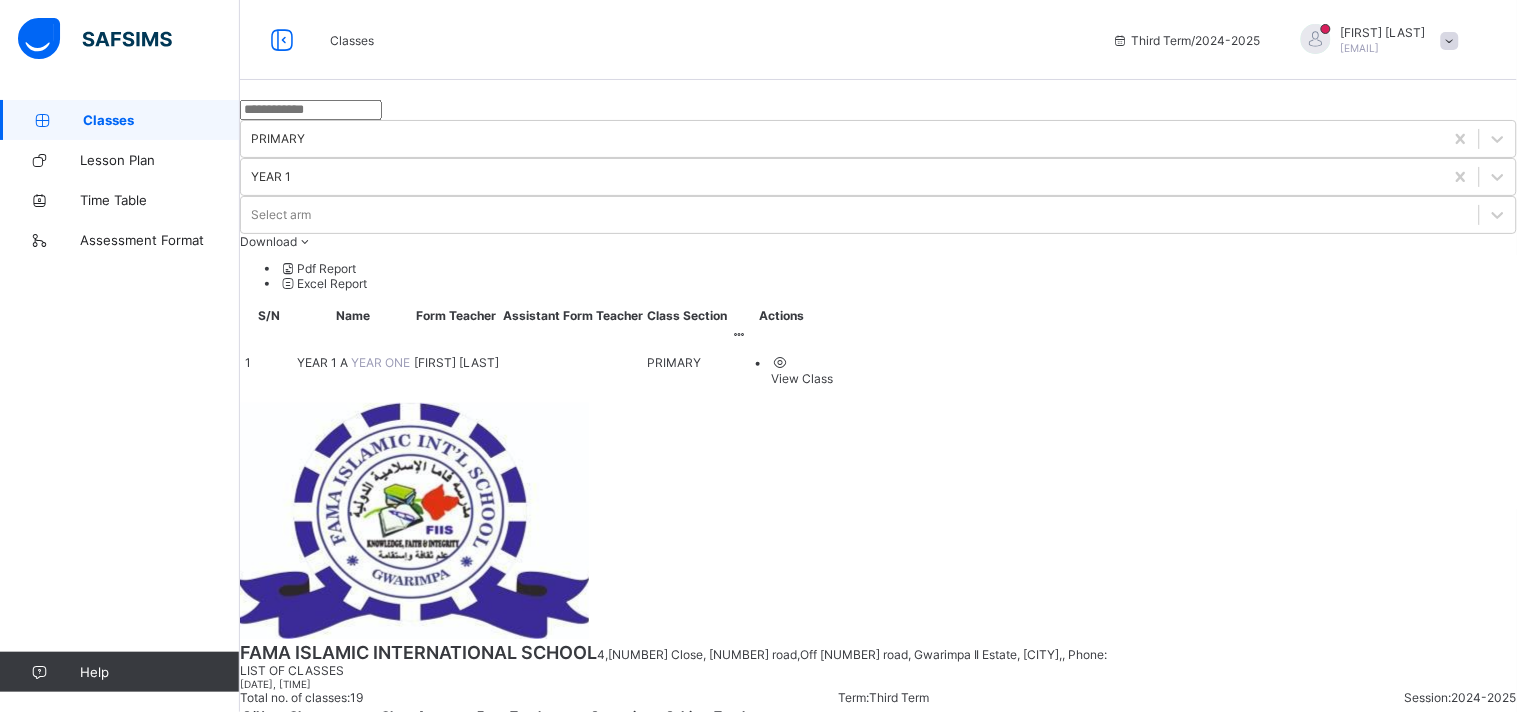 click on "YEAR 1   A   YEAR ONE" at bounding box center (353, 362) 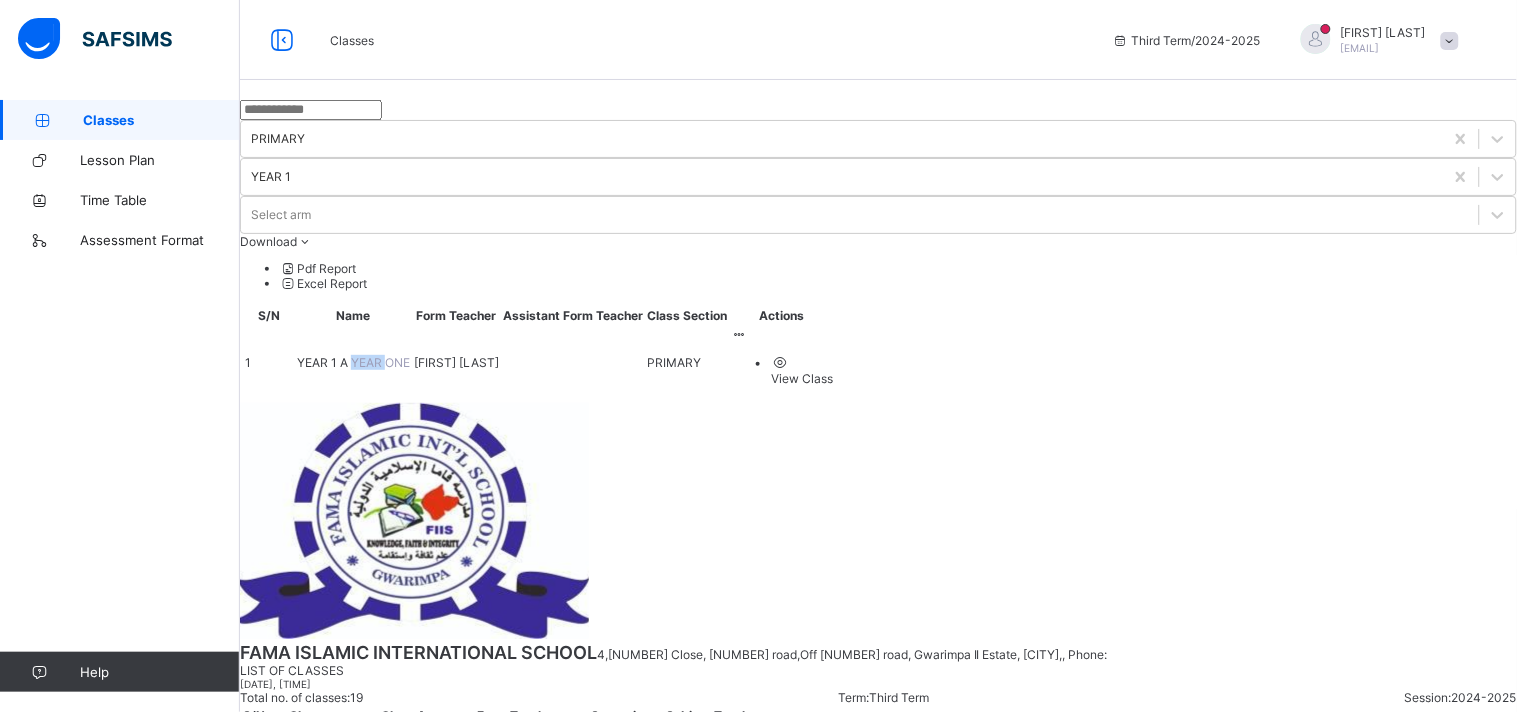 click on "YEAR 1   A   YEAR ONE" at bounding box center (353, 362) 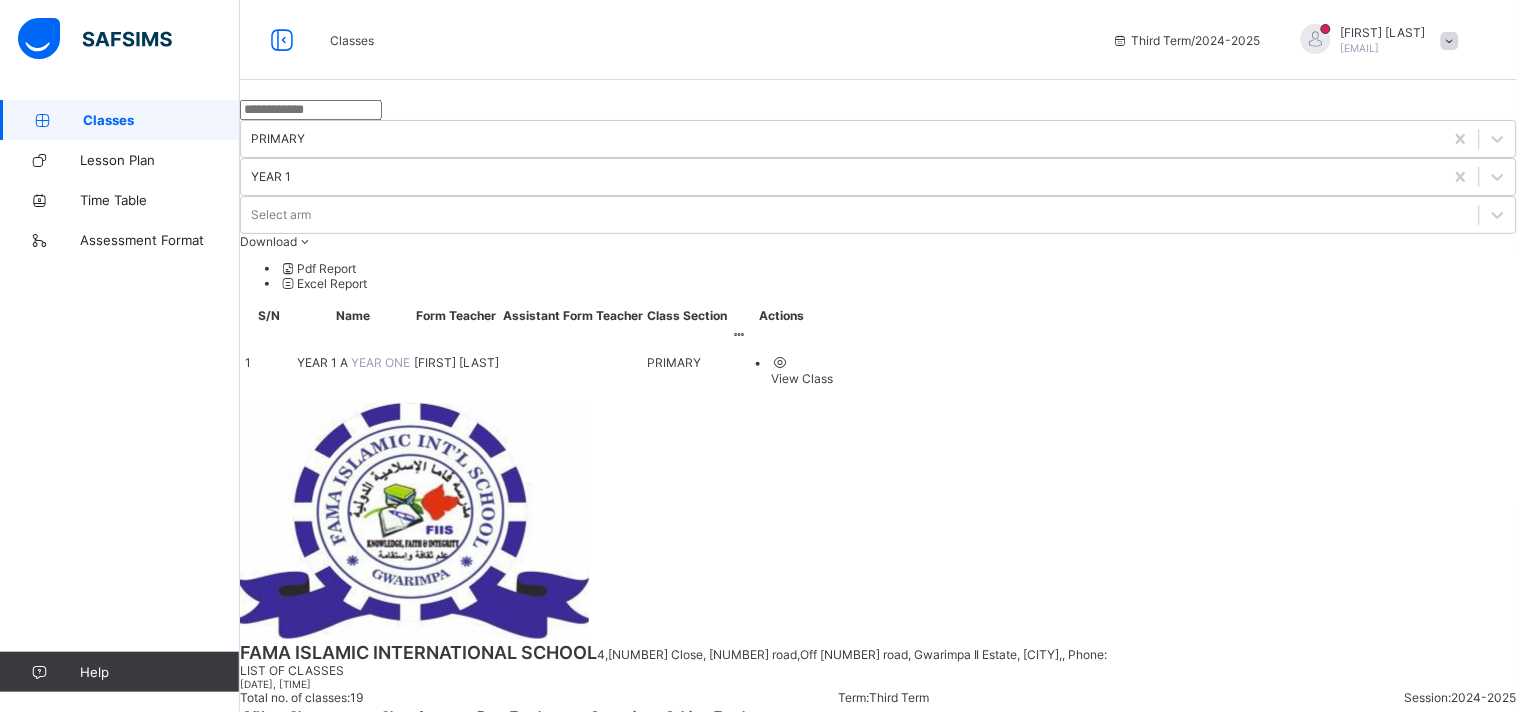 click on "PRIMARY YEAR 1 Select arm Download Pdf Report Excel Report S/N Name Form Teacher Assistant Form Teacher Teacher Class Section Actions 1 YEAR 1   A   YEAR ONE [PERSON] [PERSON] PRIMARY View Class × Form Teacher Select Form Teacher Select Assistant Form Teacher Cancel Save [ORGANIZATION] 4,[NUMBER] road,Off [NUMBER] road, [AREA], [CITY].  , Phone:   List of Classes [DATE], [TIME] am Total no. of classes:  [NUMBER] Term:  Third Term Session:  [YEAR]-[YEAR] S/N Class name Class Arms Form Teacher Supervisor Subject Teachers 1 NUR 1 NURSERY ONE A [PERSON] No supervisor No class teachers 2 NUR 2 NURSERY TWO A [PERSON] [PERSON] No supervisor No class teachers 3 RECEPT RECEPTION A [PERSON] No supervisor No class teachers 4 YEAR 1 YEAR ONE A [PERSON] No supervisor No class teachers 5 YEAR 2 YEAR TWO A [PERSON] No supervisor No class teachers 6 YEAR 3 YEAR THREE A [PERSON]  No supervisor No class teachers 7 YEAR 4 YEAR FOUR A [PERSON]  No supervisor 8 A 9" at bounding box center (878, 686) 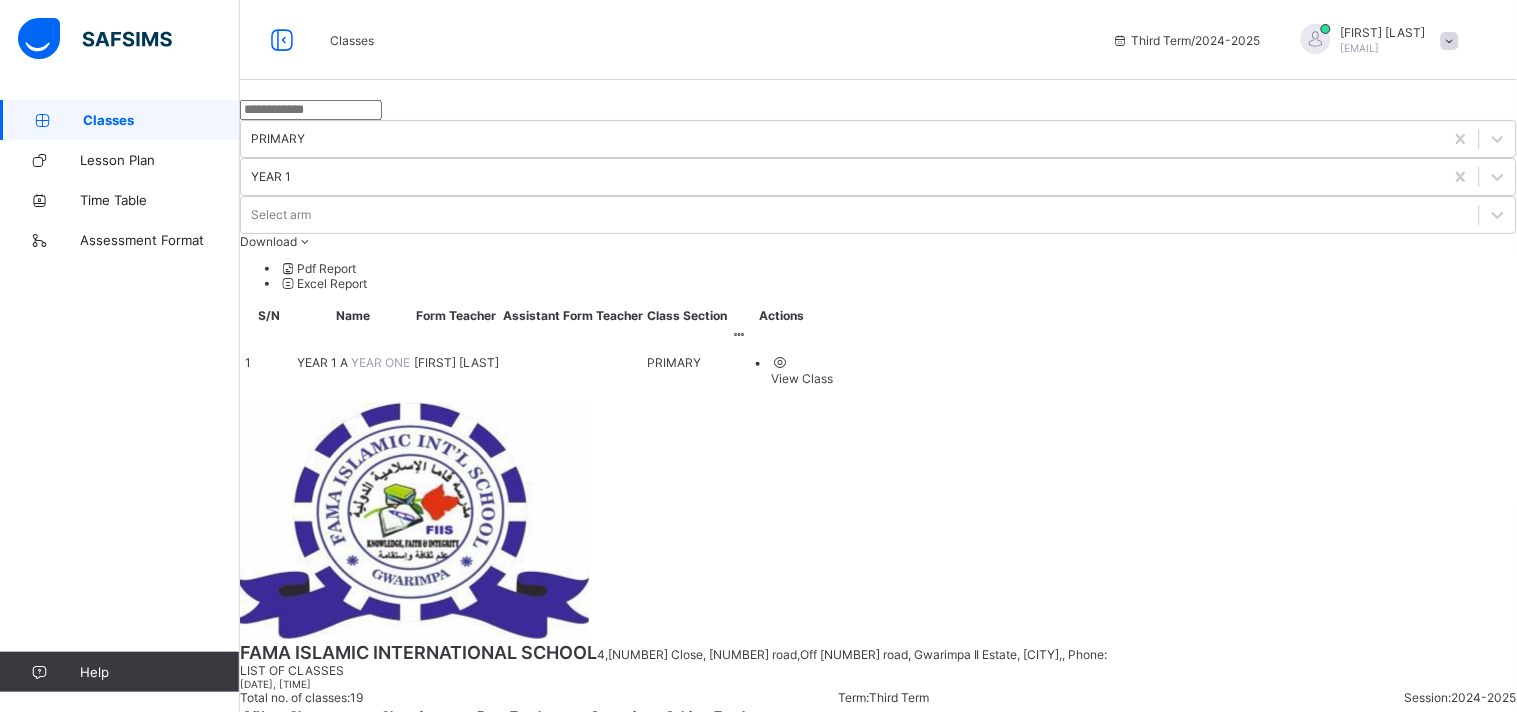 click on "YEAR 1   A   YEAR ONE" at bounding box center (353, 362) 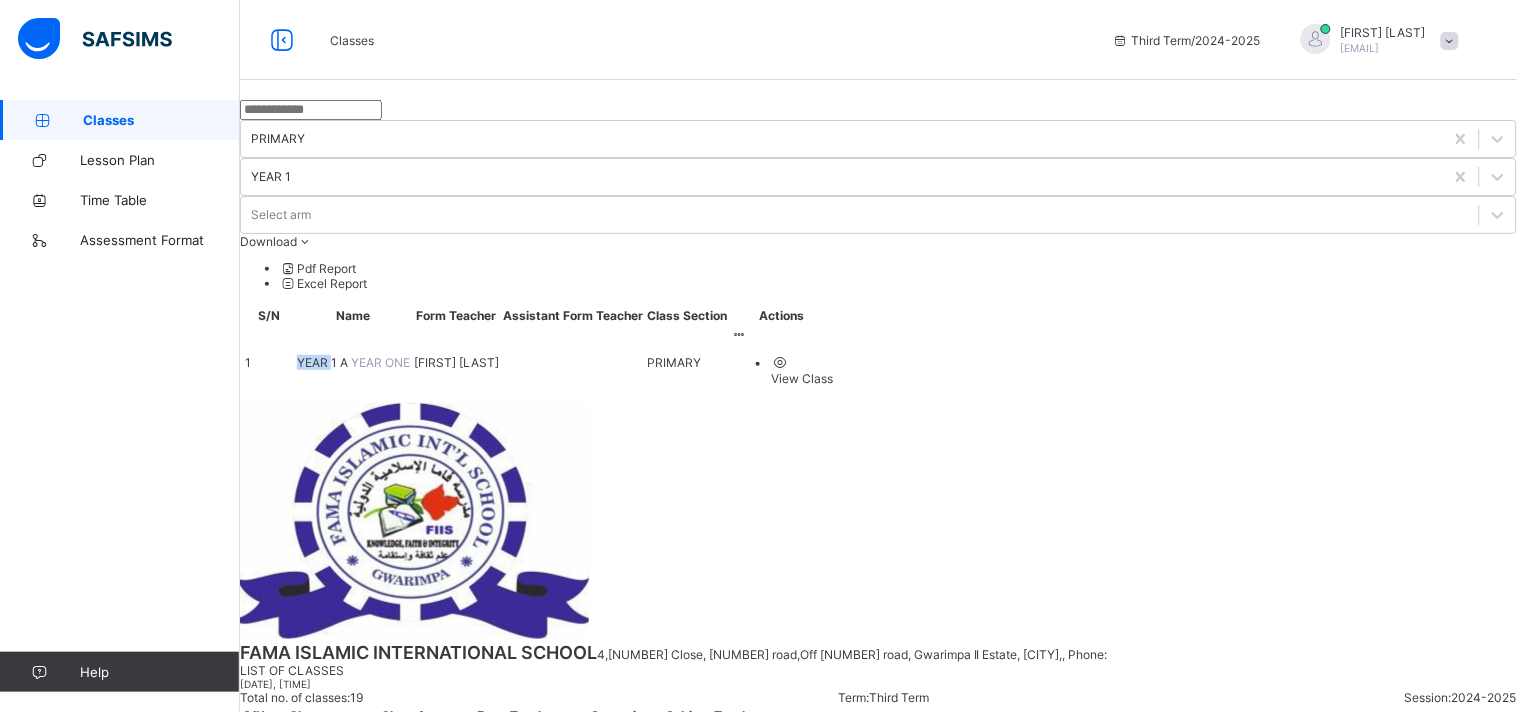 click on "YEAR 1   A   YEAR ONE" at bounding box center (353, 362) 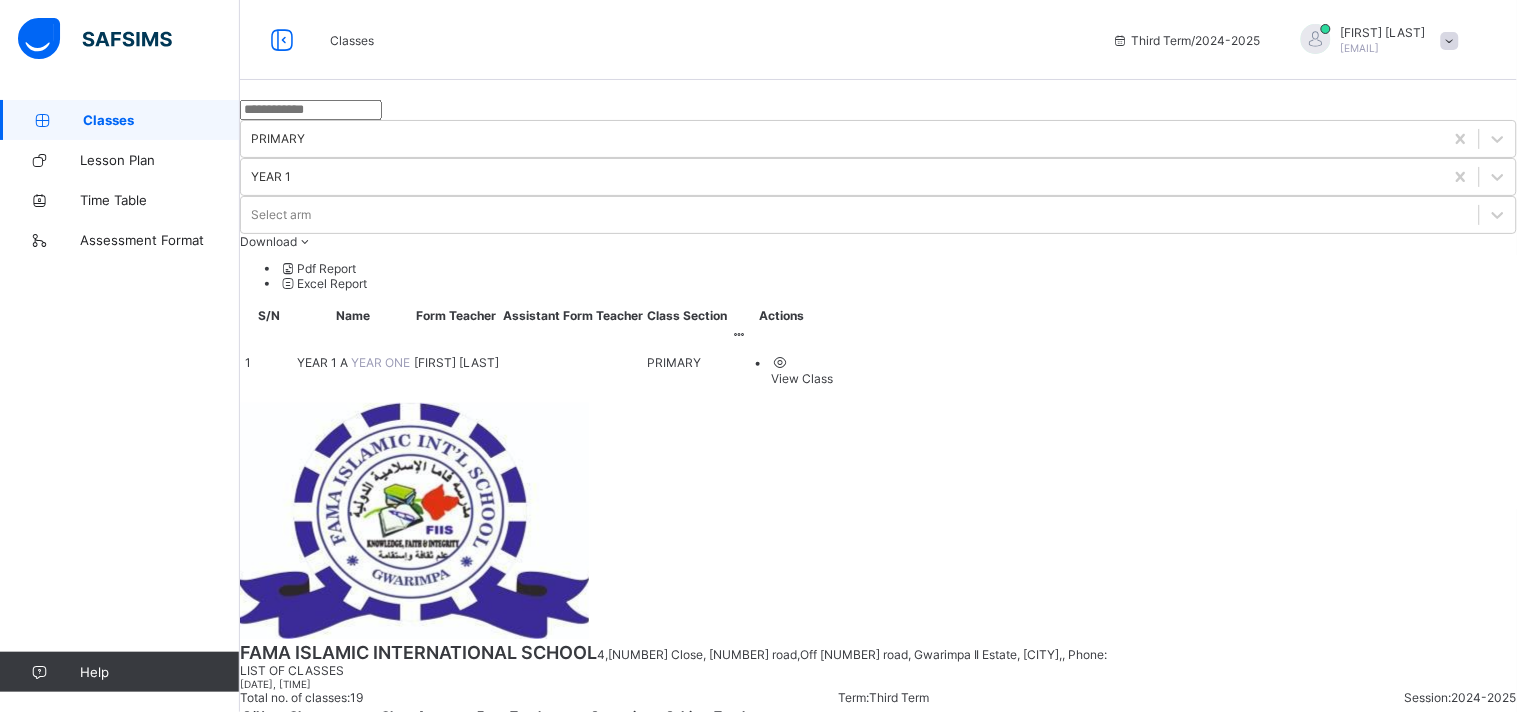 click on "PRIMARY YEAR 1 Select arm Download Pdf Report Excel Report S/N Name Form Teacher Assistant Form Teacher Teacher Class Section Actions 1 YEAR 1   A   YEAR ONE [PERSON] [PERSON] PRIMARY View Class × Form Teacher Select Form Teacher Select Assistant Form Teacher Cancel Save [ORGANIZATION] 4,[NUMBER] road,Off [NUMBER] road, [AREA], [CITY].  , Phone:   List of Classes [DATE], [TIME] am Total no. of classes:  [NUMBER] Term:  Third Term Session:  [YEAR]-[YEAR] S/N Class name Class Arms Form Teacher Supervisor Subject Teachers 1 NUR 1 NURSERY ONE A [PERSON] No supervisor No class teachers 2 NUR 2 NURSERY TWO A [PERSON] [PERSON] No supervisor No class teachers 3 RECEPT RECEPTION A [PERSON] No supervisor No class teachers 4 YEAR 1 YEAR ONE A [PERSON] No supervisor No class teachers 5 YEAR 2 YEAR TWO A [PERSON] No supervisor No class teachers 6 YEAR 3 YEAR THREE A [PERSON]  No supervisor No class teachers 7 YEAR 4 YEAR FOUR A [PERSON]  No supervisor 8 A 9" at bounding box center [878, 686] 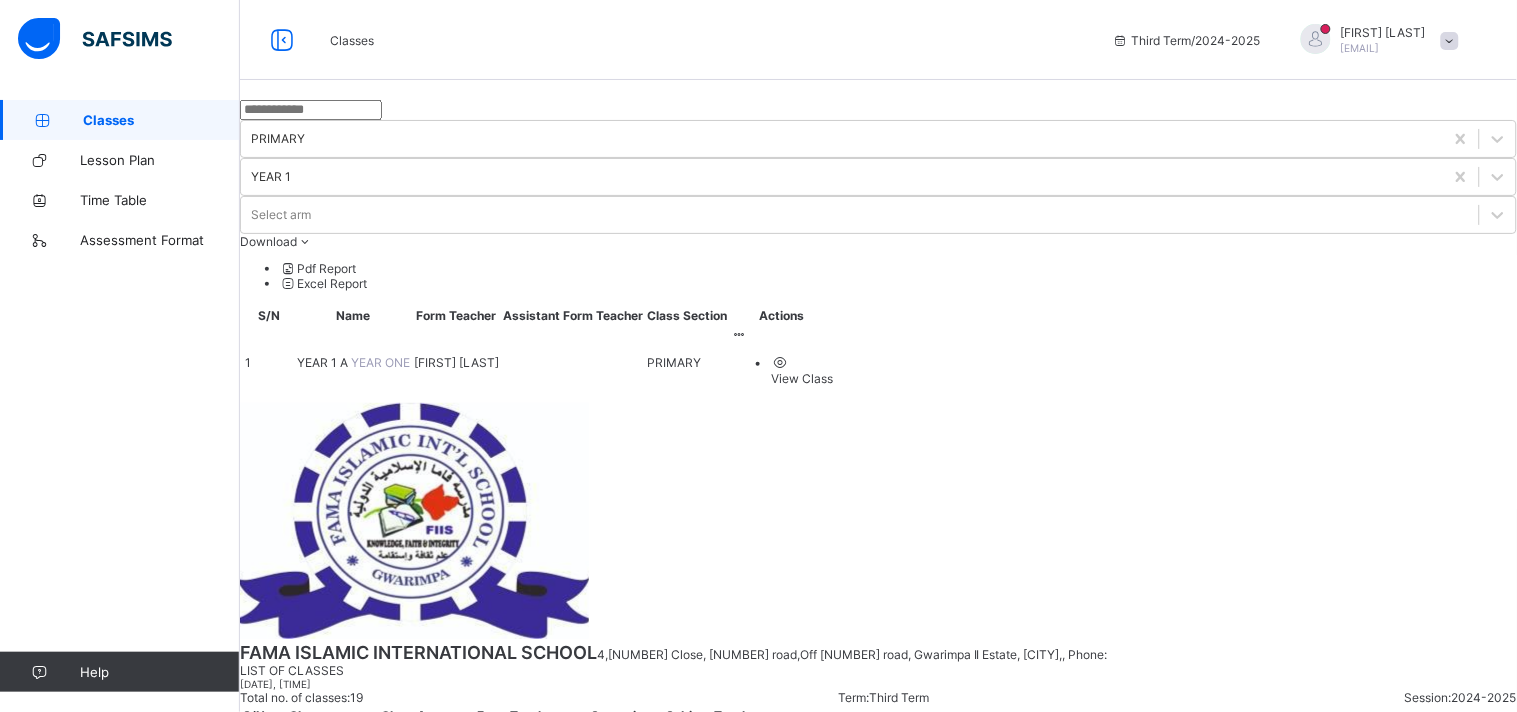 click on "PRIMARY YEAR 1 Select arm Download Pdf Report Excel Report S/N Name Form Teacher Assistant Form Teacher Teacher Class Section Actions 1 YEAR 1   A   YEAR ONE [PERSON] [PERSON] PRIMARY View Class × Form Teacher Select Form Teacher Select Assistant Form Teacher Cancel Save [ORGANIZATION] 4,[NUMBER] road,Off [NUMBER] road, [AREA], [CITY].  , Phone:   List of Classes [DATE], [TIME] am Total no. of classes:  [NUMBER] Term:  Third Term Session:  [YEAR]-[YEAR] S/N Class name Class Arms Form Teacher Supervisor Subject Teachers 1 NUR 1 NURSERY ONE A [PERSON] No supervisor No class teachers 2 NUR 2 NURSERY TWO A [PERSON] [PERSON] No supervisor No class teachers 3 RECEPT RECEPTION A [PERSON] No supervisor No class teachers 4 YEAR 1 YEAR ONE A [PERSON] No supervisor No class teachers 5 YEAR 2 YEAR TWO A [PERSON] No supervisor No class teachers 6 YEAR 3 YEAR THREE A [PERSON]  No supervisor No class teachers 7 YEAR 4 YEAR FOUR A [PERSON]  No supervisor 8 A 9" at bounding box center [878, 686] 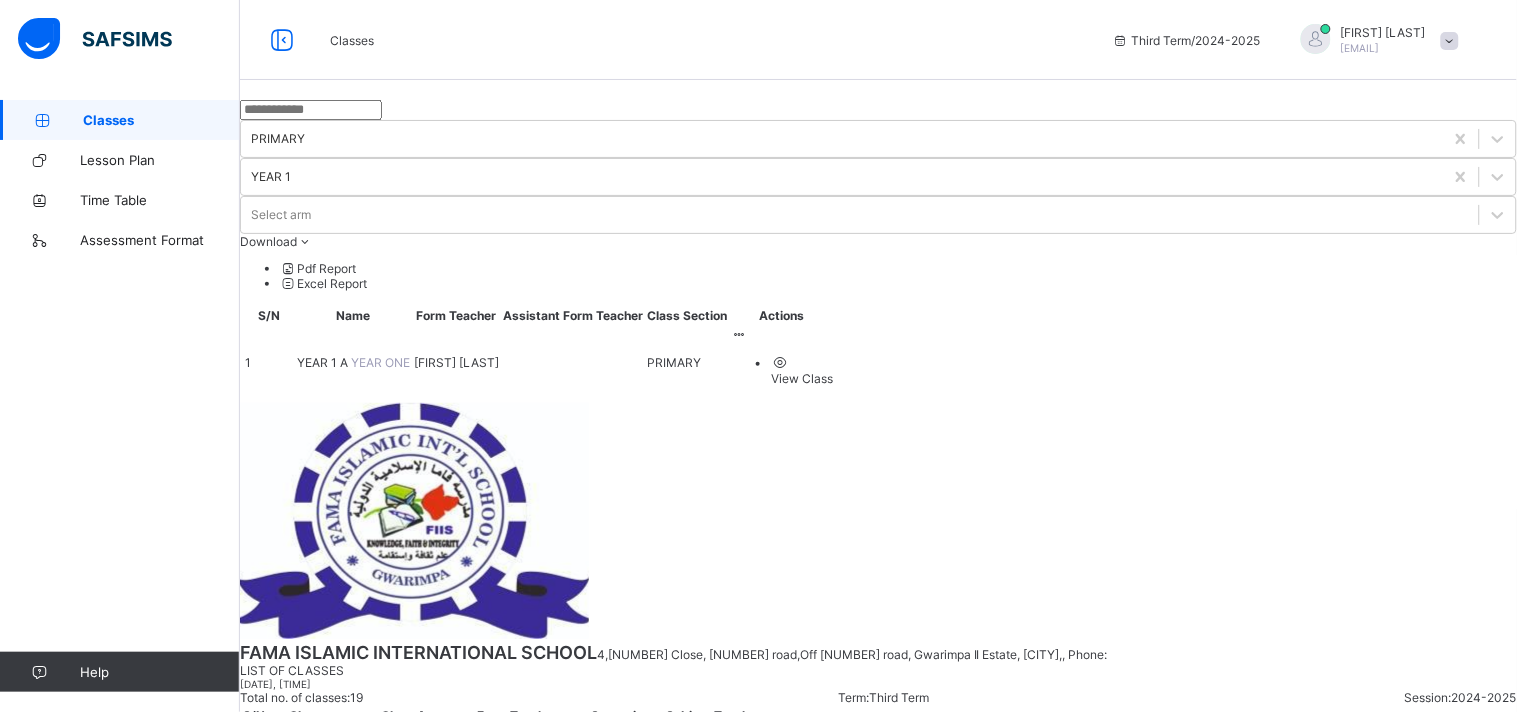 click on "1" at bounding box center [269, 362] 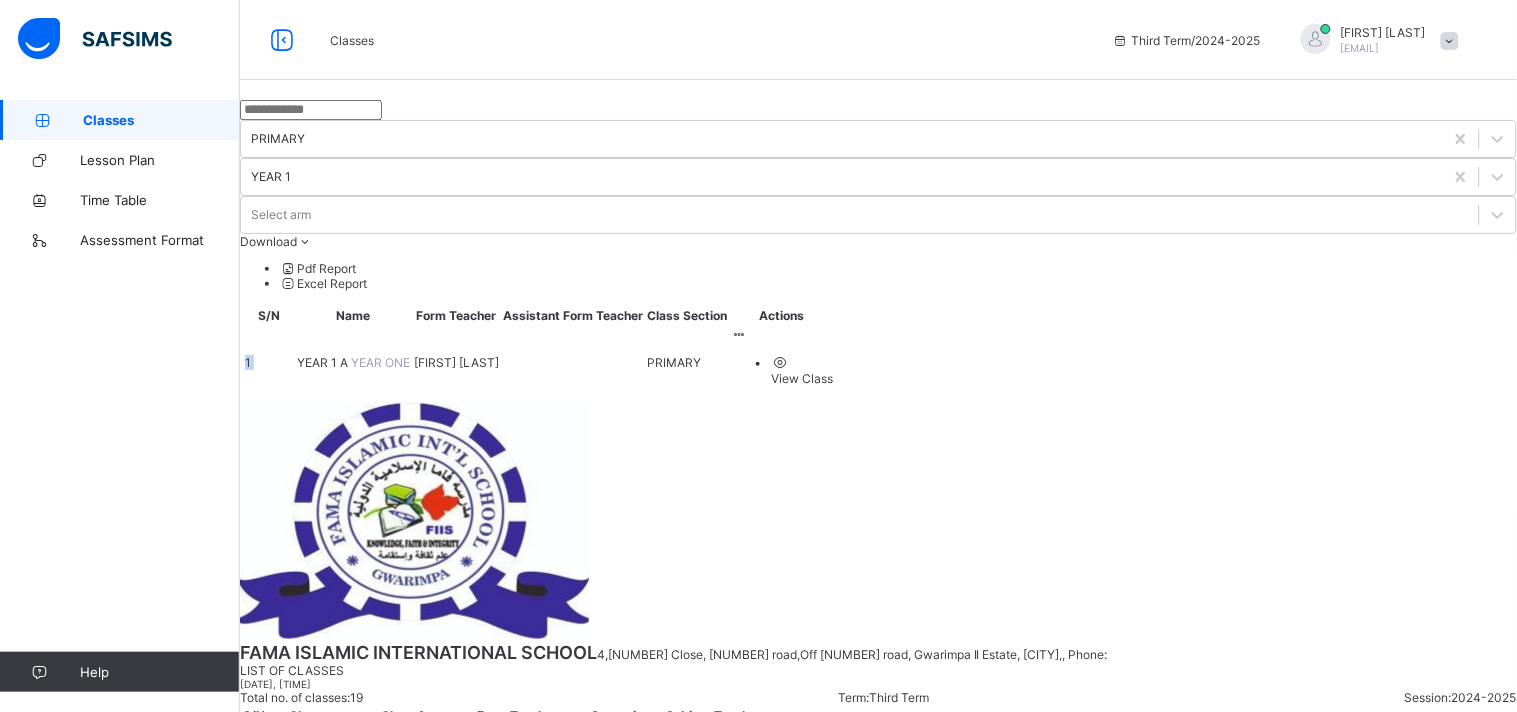 click on "1" at bounding box center [269, 362] 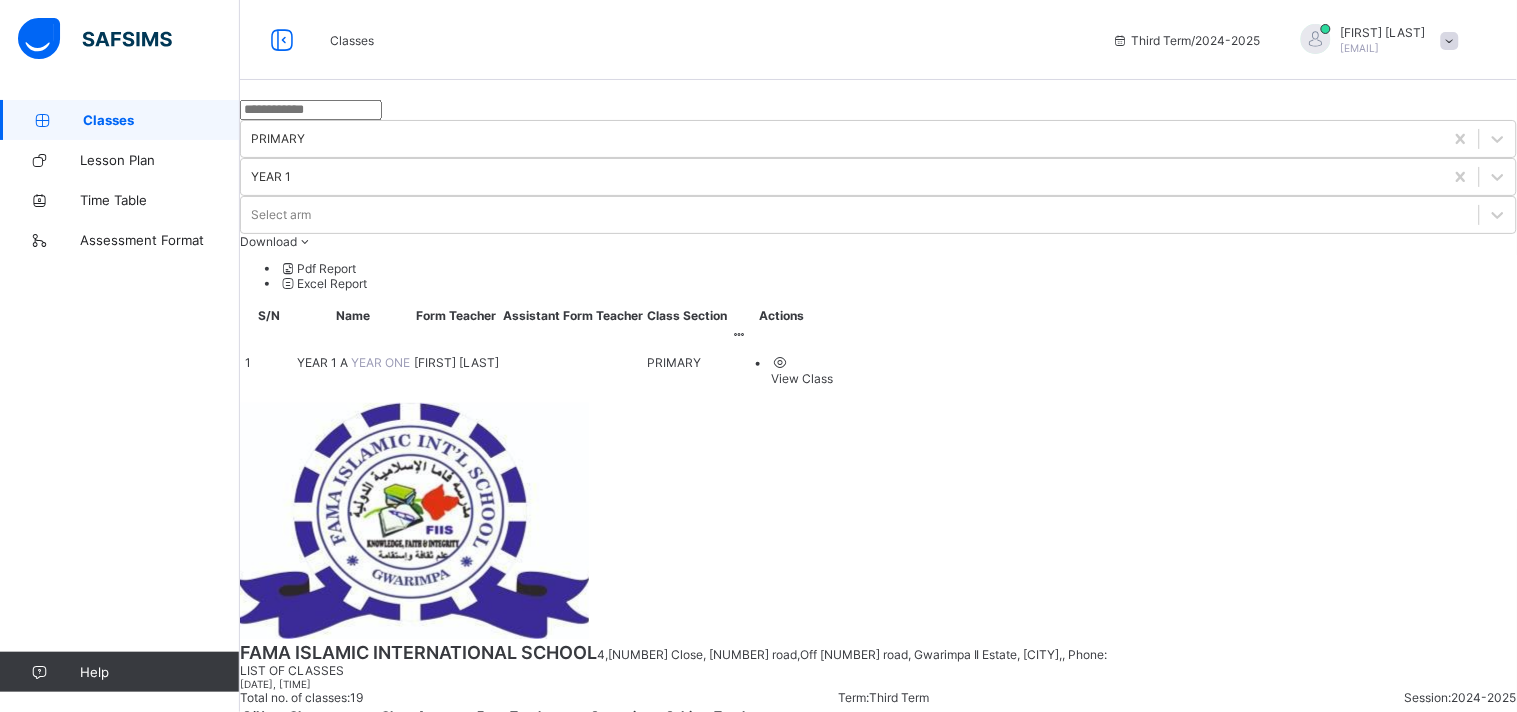 click on "PRIMARY YEAR 1 Select arm Download Pdf Report Excel Report S/N Name Form Teacher Assistant Form Teacher Teacher Class Section Actions 1 YEAR 1   A   YEAR ONE [PERSON] [PERSON] PRIMARY View Class × Form Teacher Select Form Teacher Select Assistant Form Teacher Cancel Save [ORGANIZATION] 4,[NUMBER] road,Off [NUMBER] road, [AREA], [CITY].  , Phone:   List of Classes [DATE], [TIME] am Total no. of classes:  [NUMBER] Term:  Third Term Session:  [YEAR]-[YEAR] S/N Class name Class Arms Form Teacher Supervisor Subject Teachers 1 NUR 1 NURSERY ONE A [PERSON] No supervisor No class teachers 2 NUR 2 NURSERY TWO A [PERSON] [PERSON] No supervisor No class teachers 3 RECEPT RECEPTION A [PERSON] No supervisor No class teachers 4 YEAR 1 YEAR ONE A [PERSON] No supervisor No class teachers 5 YEAR 2 YEAR TWO A [PERSON] No supervisor No class teachers 6 YEAR 3 YEAR THREE A [PERSON]  No supervisor No class teachers 7 YEAR 4 YEAR FOUR A [PERSON]  No supervisor 8 A 9" at bounding box center [878, 686] 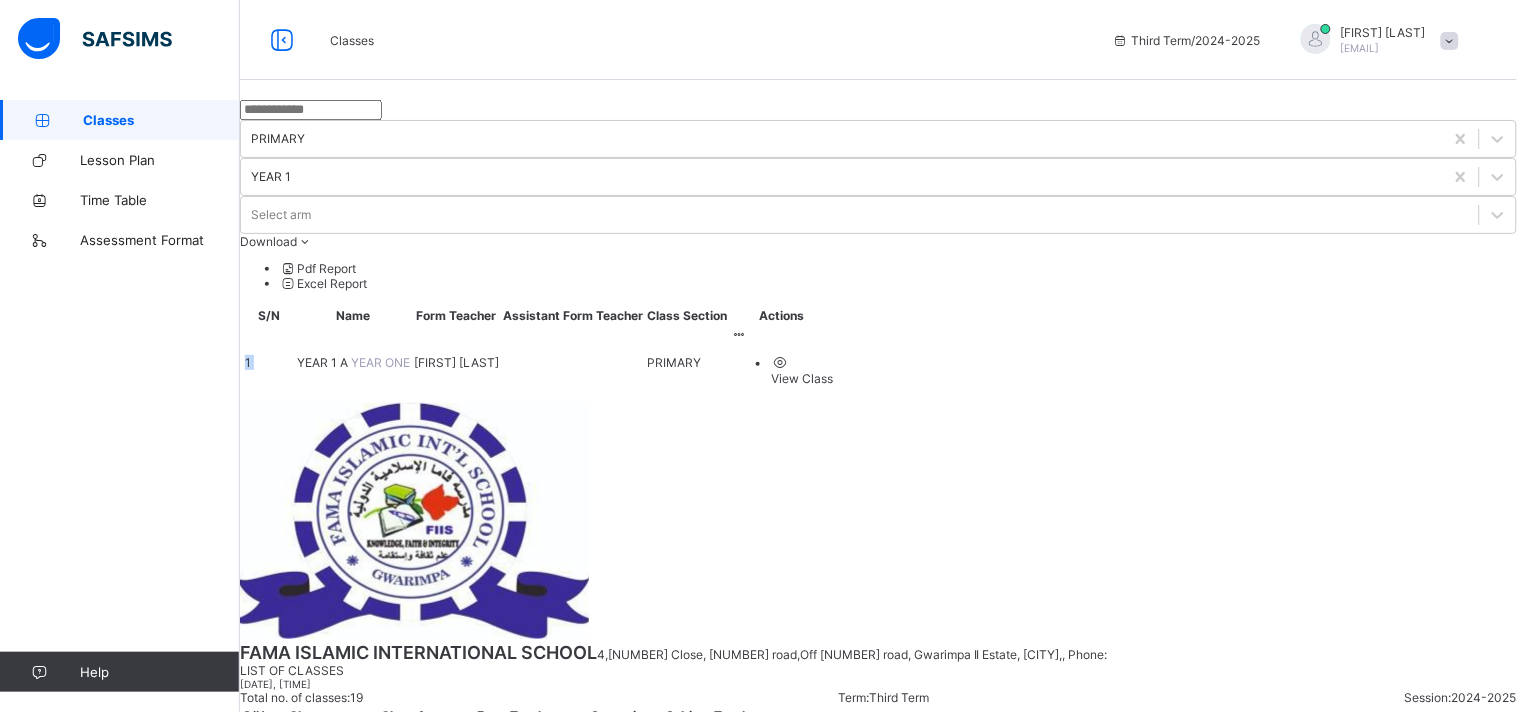 click on "1" at bounding box center [269, 362] 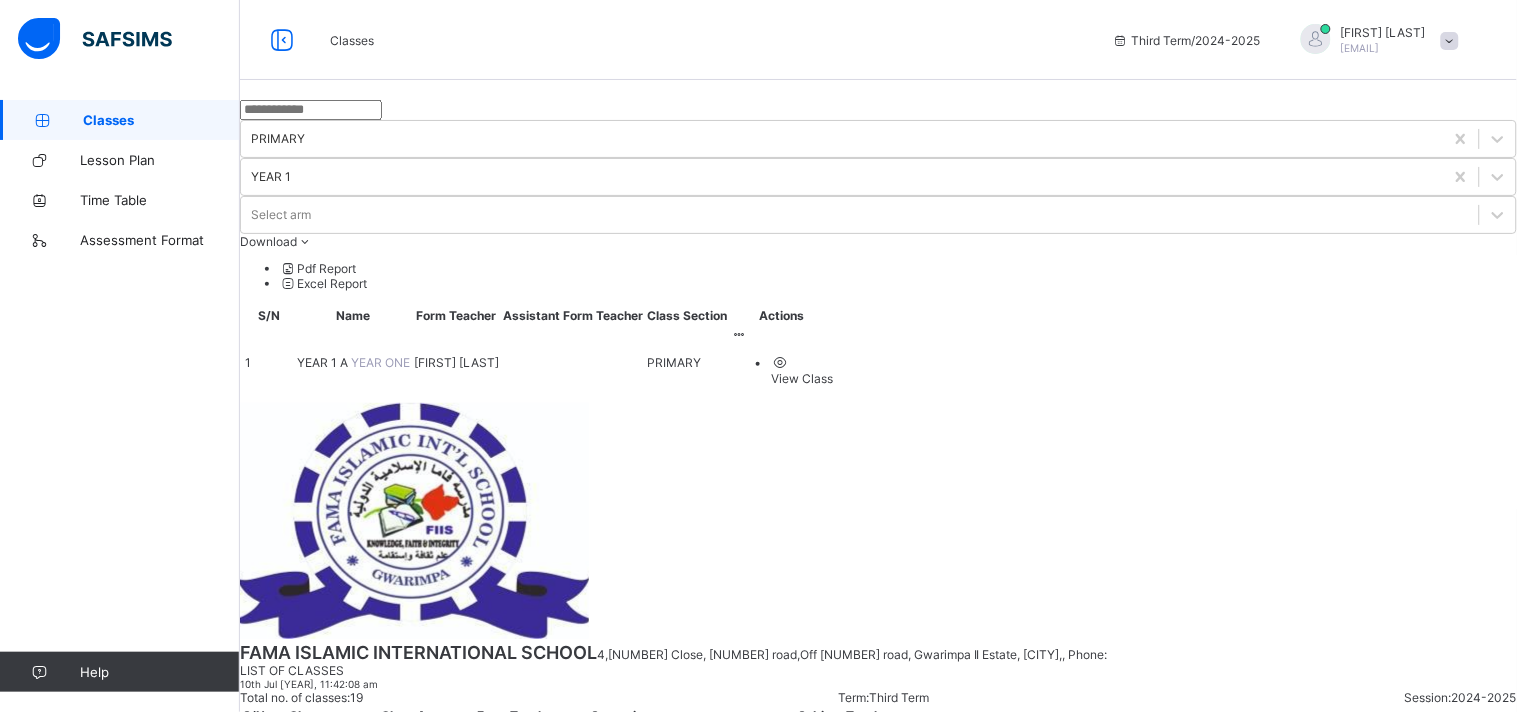 click on "PRIMARY YEAR 1 Select arm Download Pdf Report Excel Report S/N Name Form Teacher Assistant Form Teacher Form Teacher Select Form Teacher Select Assistant Form Teacher Cancel Save FAMA ISLAMIC INTERNATIONAL SCHOOL 4,[NUMBER] [STREET],Off [NUMBER] road, Gwarimpa II Estate, [CITY], , Phone: List of Classes 10th Jul [YEAR], 11:42:08 am Total no. of classes: 19 Term: Third Term Session: 2024-2025 S/N Class name Class Arms Form Teacher Supervisor Subject Teachers 1 NUR 1 NURSERY ONE A [FIRST] [LAST] No supervisor [FIRST] [LAST] (Numeracy) [FIRST] [LAST] (Development) [FIRST] [LAST] (Handwriting) [FIRST] [LAST] (Verbal Reasoning) [FIRST] [LAST] (Quantitative Reasoning) [FIRST] [LAST] (English) [FIRST] [LAST] (Literacy) 2 NUR 2 NURSERY TWO A [FIRST] [LAST] Folusho No supervisor [FIRST] [LAST] (Numeracy) [FIRST] [LAST] (Development) [FIRST] [LAST] (Handwriting) [FIRST] [LAST] (Verbal Reasoning) [FIRST] [LAST] (Literacy)" at bounding box center [878, 2717] 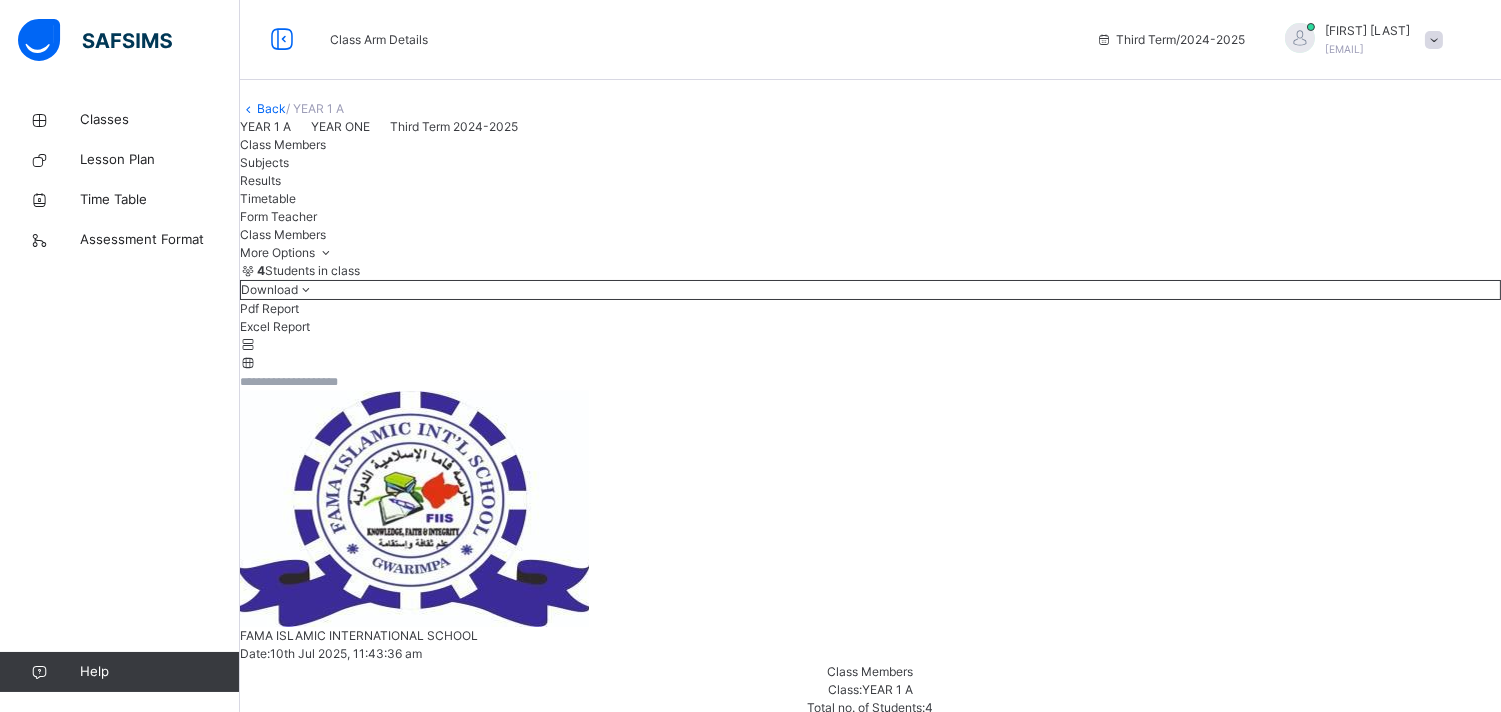 click on "Subjects" at bounding box center (264, 162) 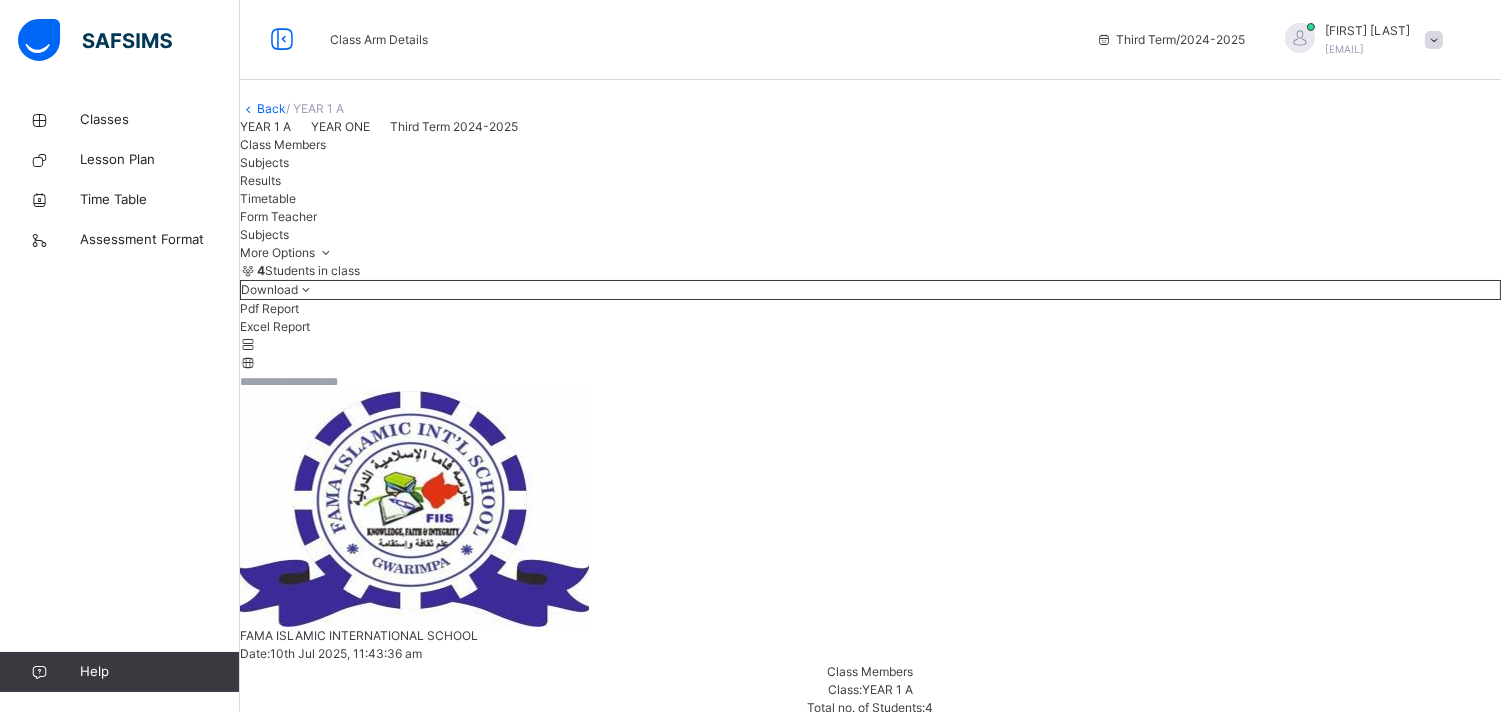 click on "Assess Students" at bounding box center (1275, 1148) 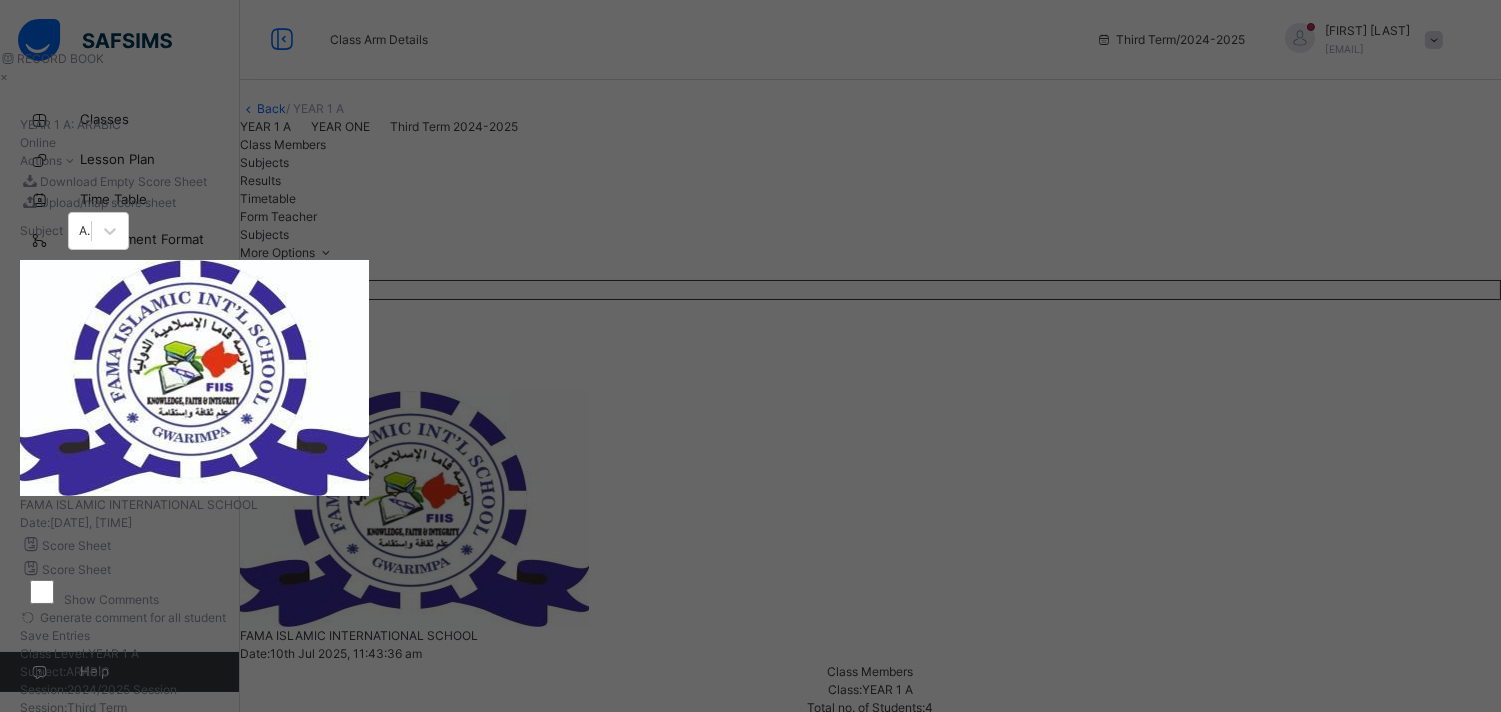 click on "‌" at bounding box center [194, 1303] 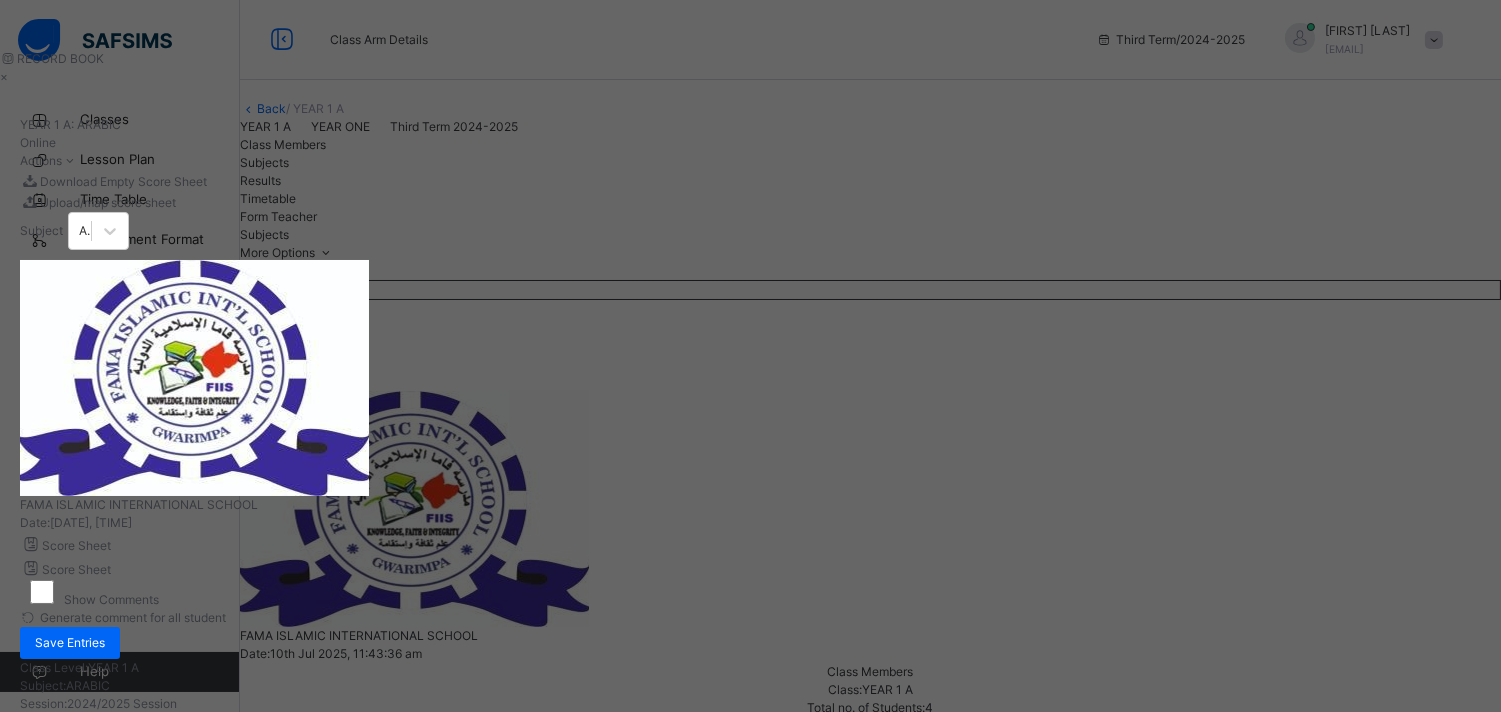 drag, startPoint x: 1300, startPoint y: 86, endPoint x: 1301, endPoint y: 45, distance: 41.01219 